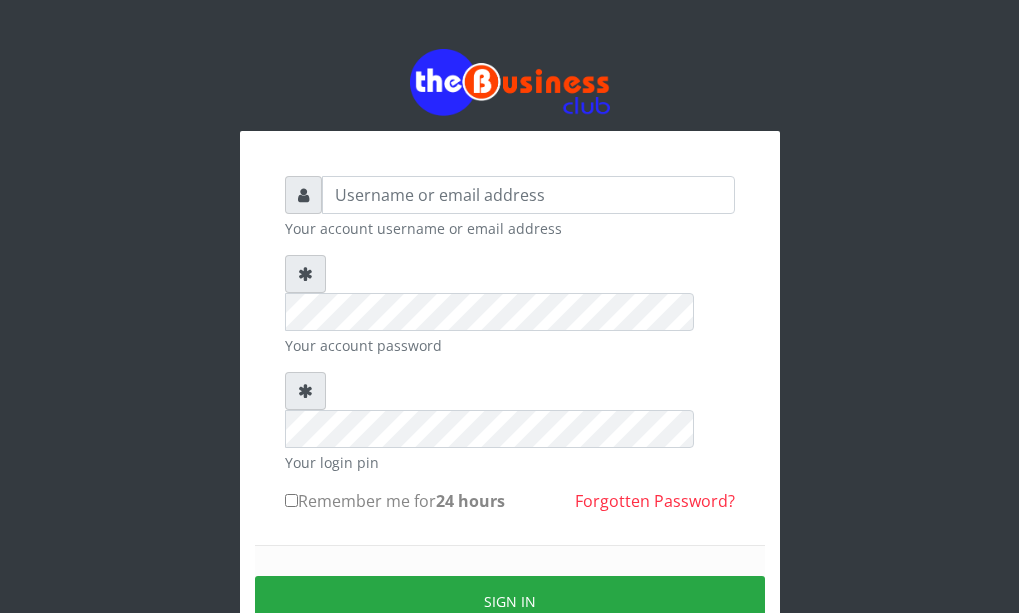 scroll, scrollTop: 0, scrollLeft: 0, axis: both 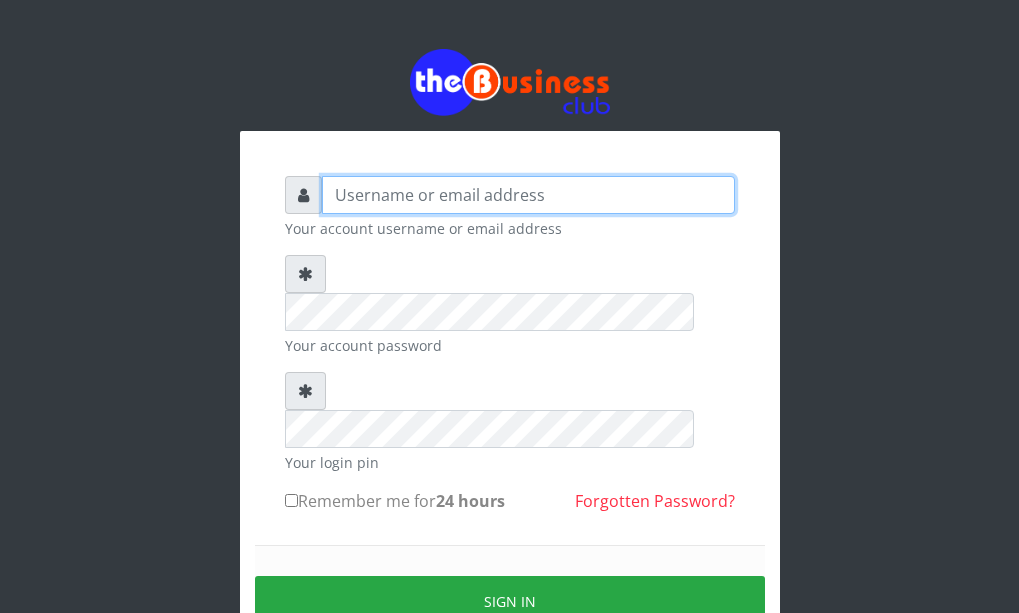 type on "Brownstelecom" 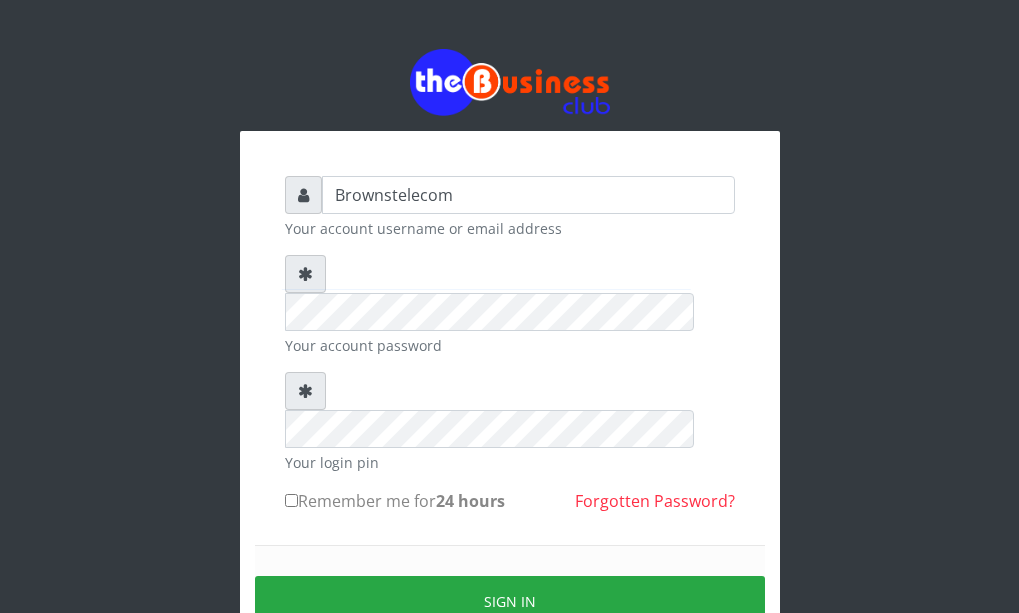 click on "Remember me for  24 hours" at bounding box center (291, 500) 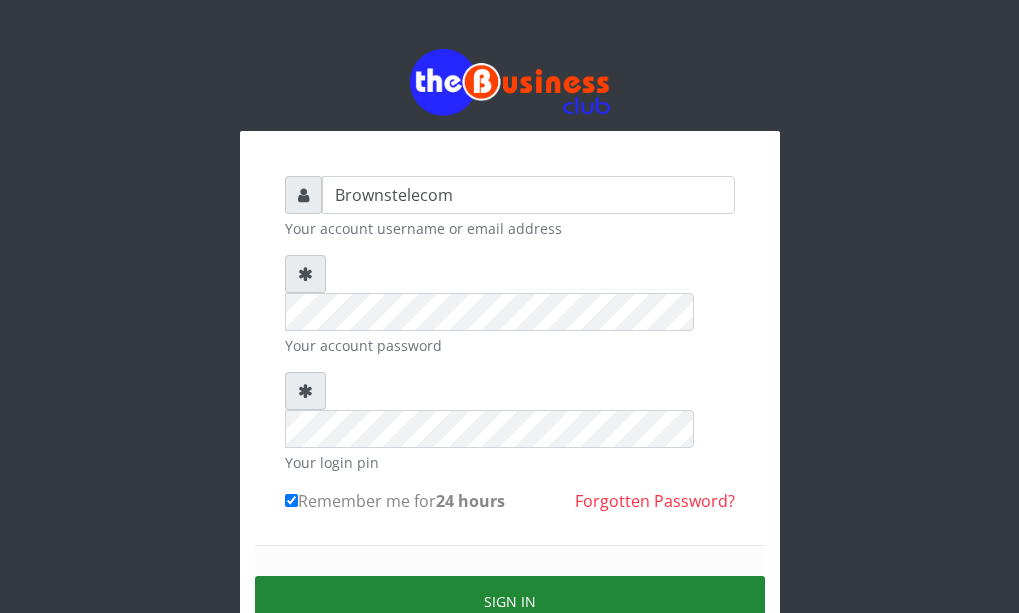 click on "Sign in" at bounding box center (510, 601) 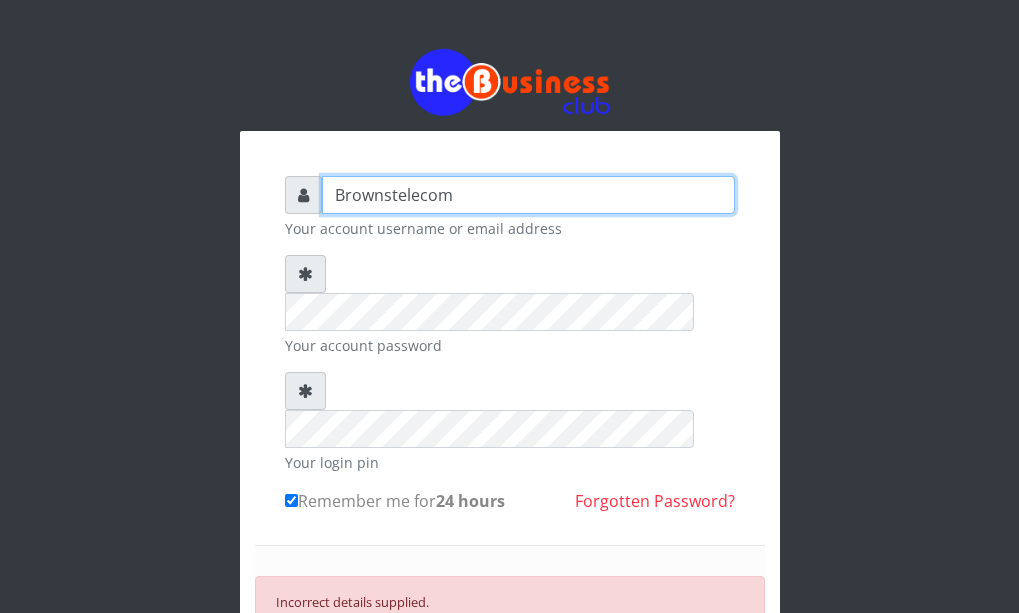 type on "enddy515@gmail.com" 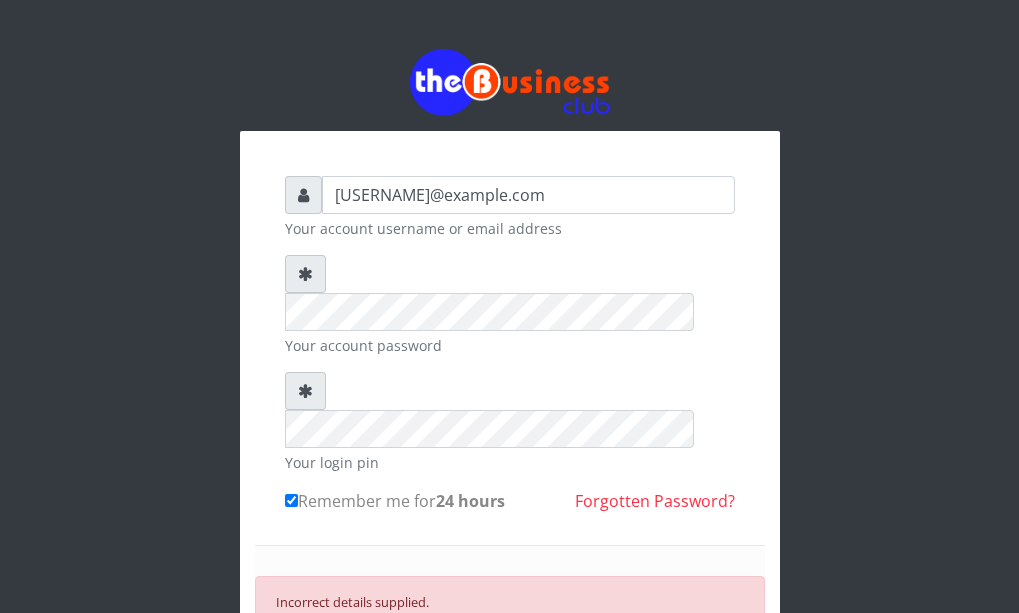 click on "SIGN IN" at bounding box center [510, 667] 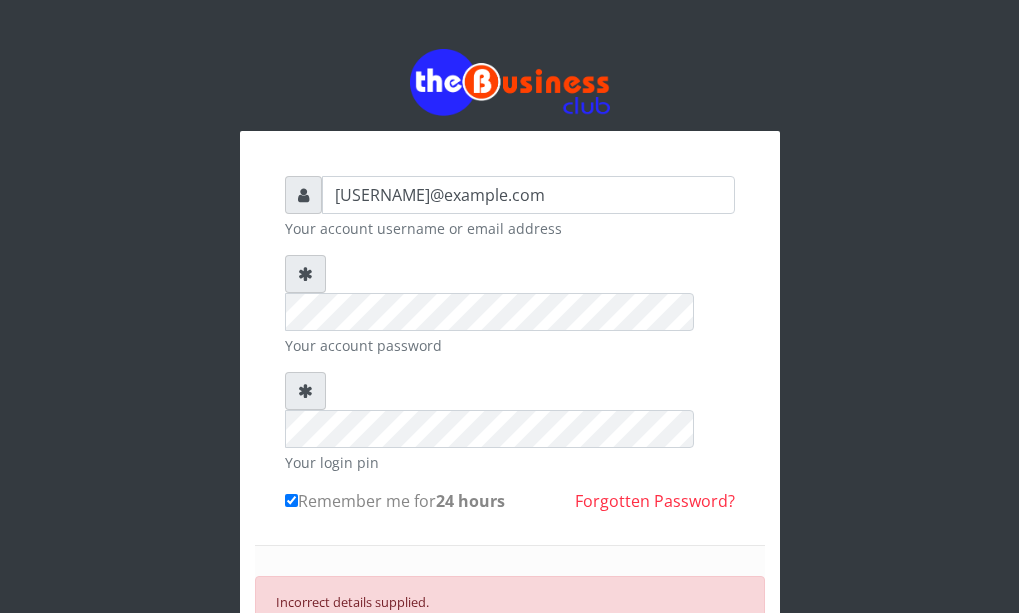 click on "SIGN IN" at bounding box center (510, 667) 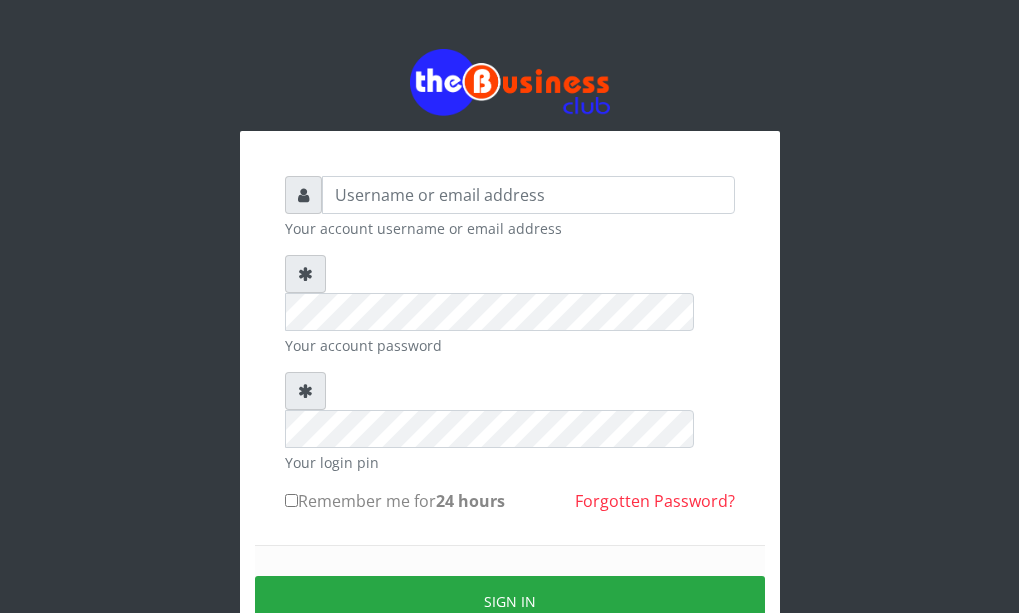 scroll, scrollTop: 0, scrollLeft: 0, axis: both 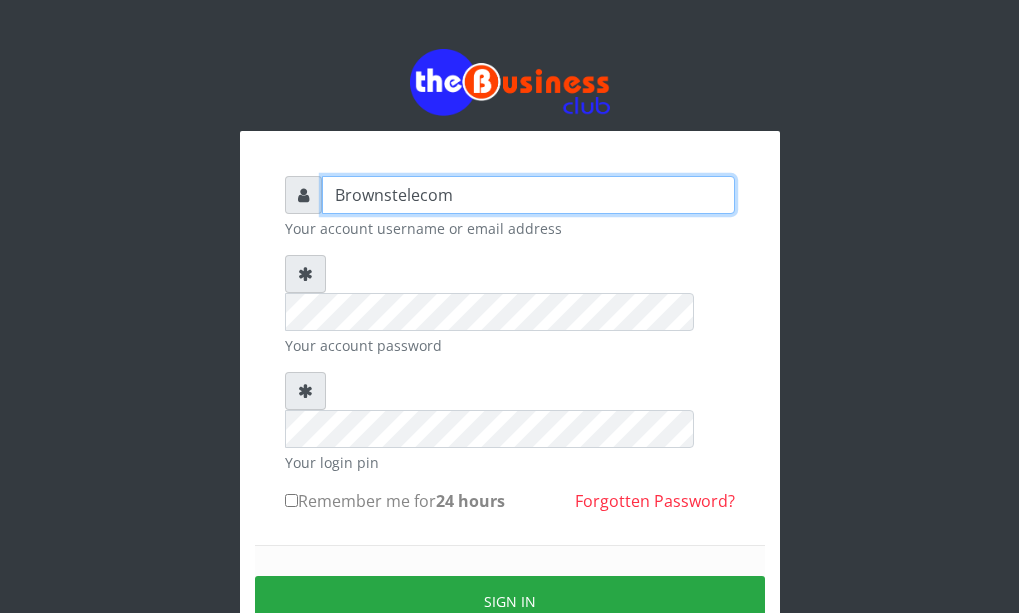 click on "Brownstelecom" at bounding box center (528, 195) 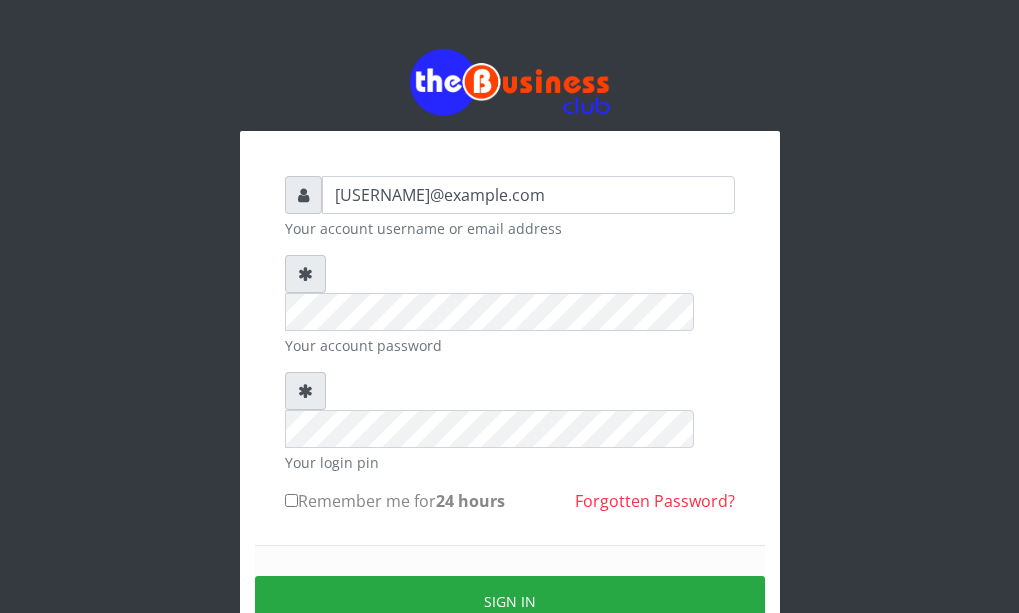 click on "Remember me for  24 hours" at bounding box center [291, 500] 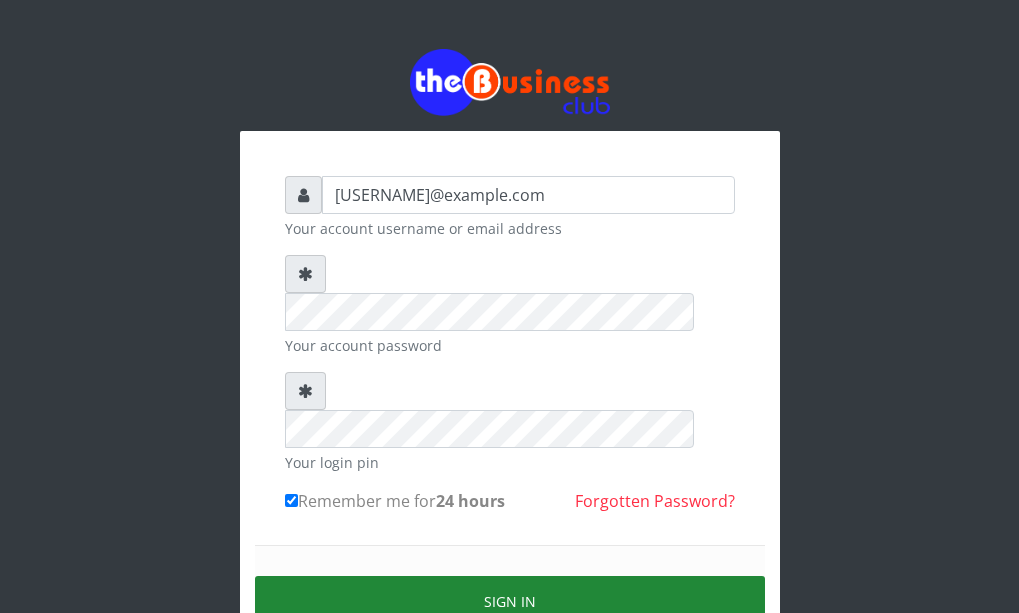 click on "Sign in" at bounding box center (510, 601) 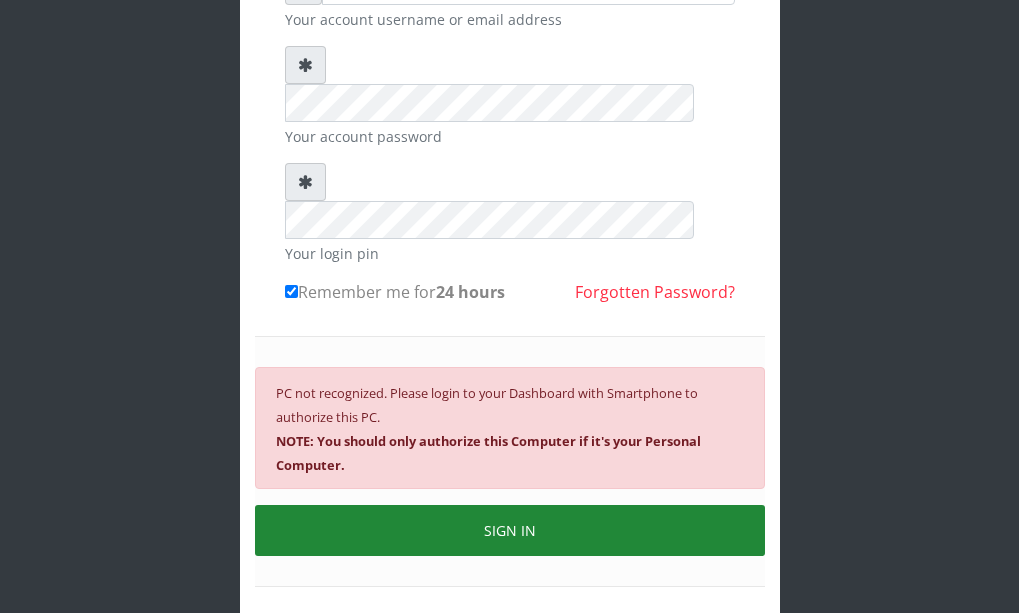scroll, scrollTop: 239, scrollLeft: 0, axis: vertical 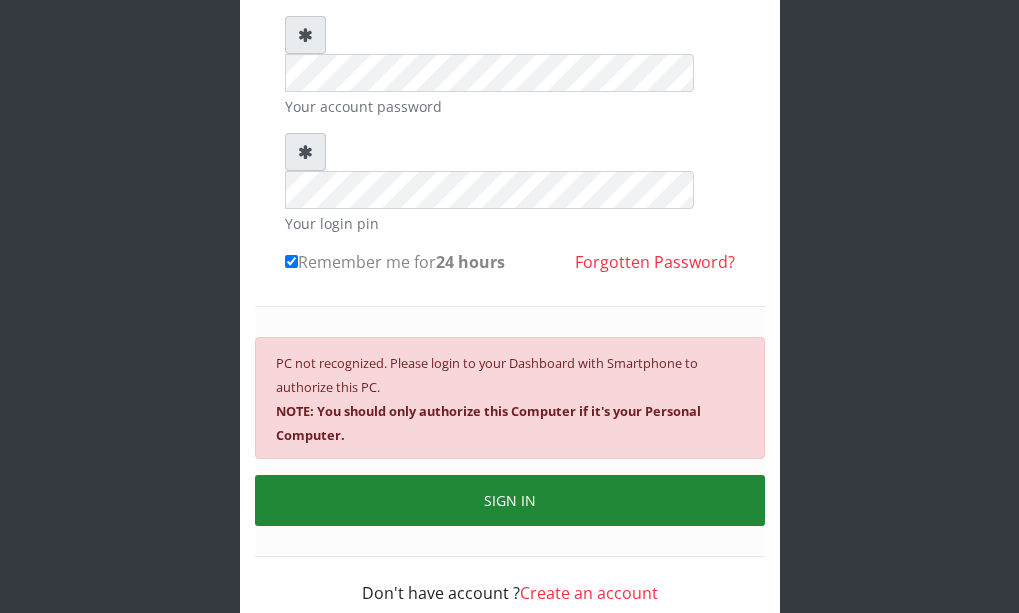 click on "SIGN IN" at bounding box center (510, 500) 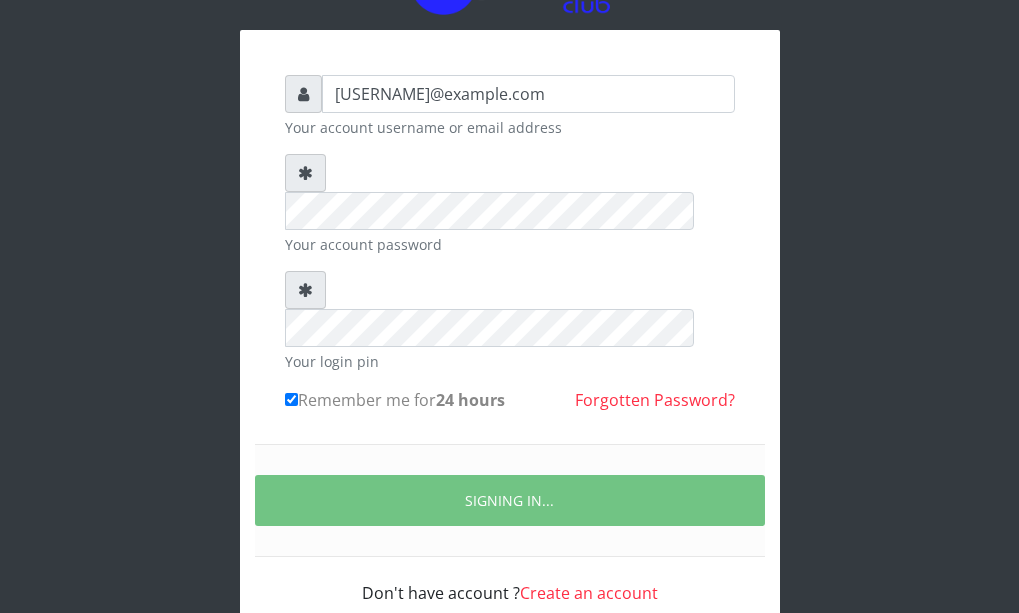 scroll, scrollTop: 239, scrollLeft: 0, axis: vertical 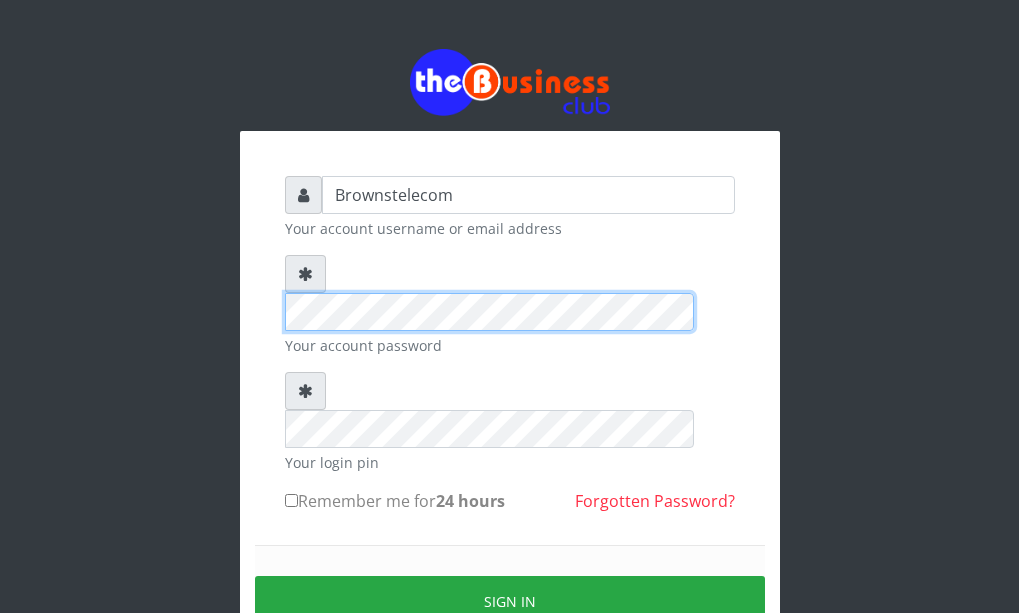 type on "enddy515@gmail.com" 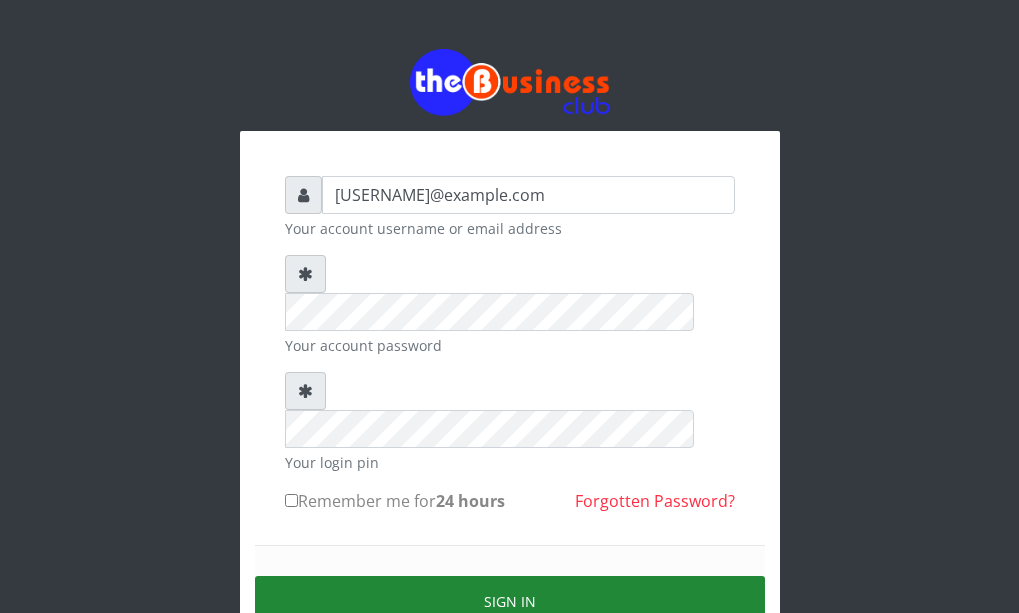 click on "Sign in" at bounding box center (510, 601) 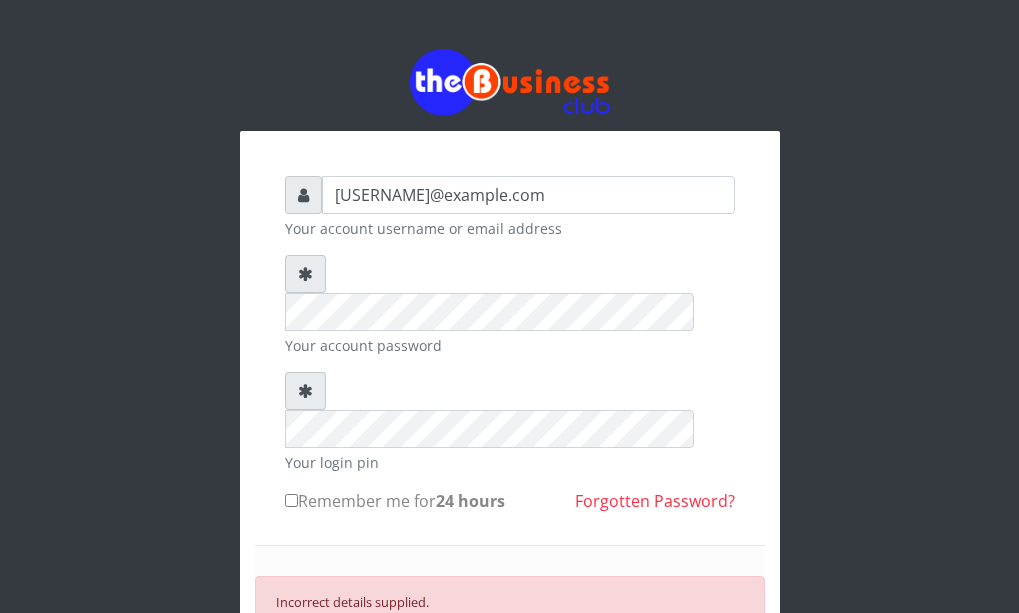 click on "SIGN IN" at bounding box center [510, 667] 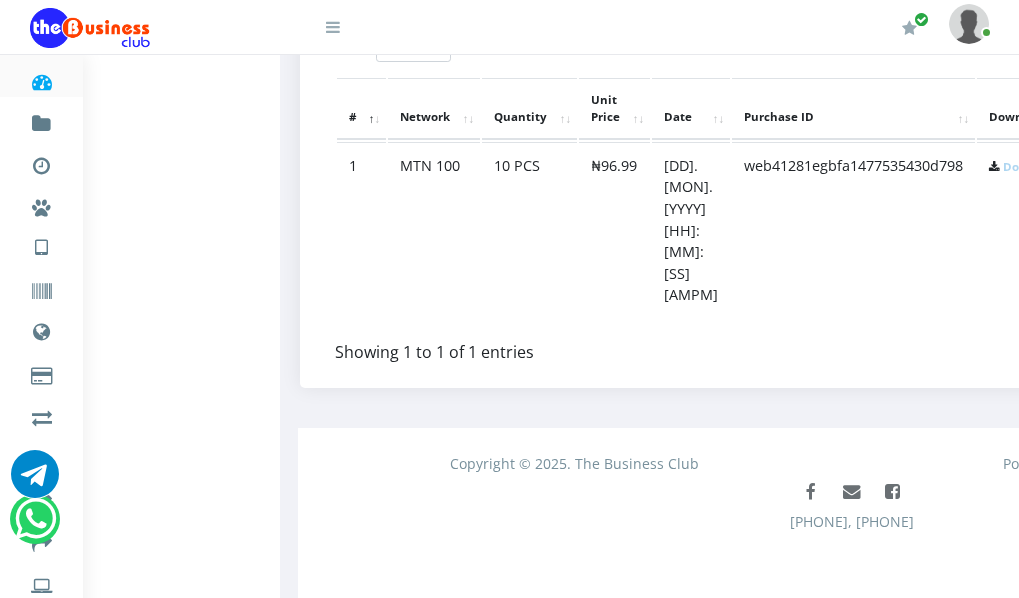 scroll, scrollTop: 1121, scrollLeft: 0, axis: vertical 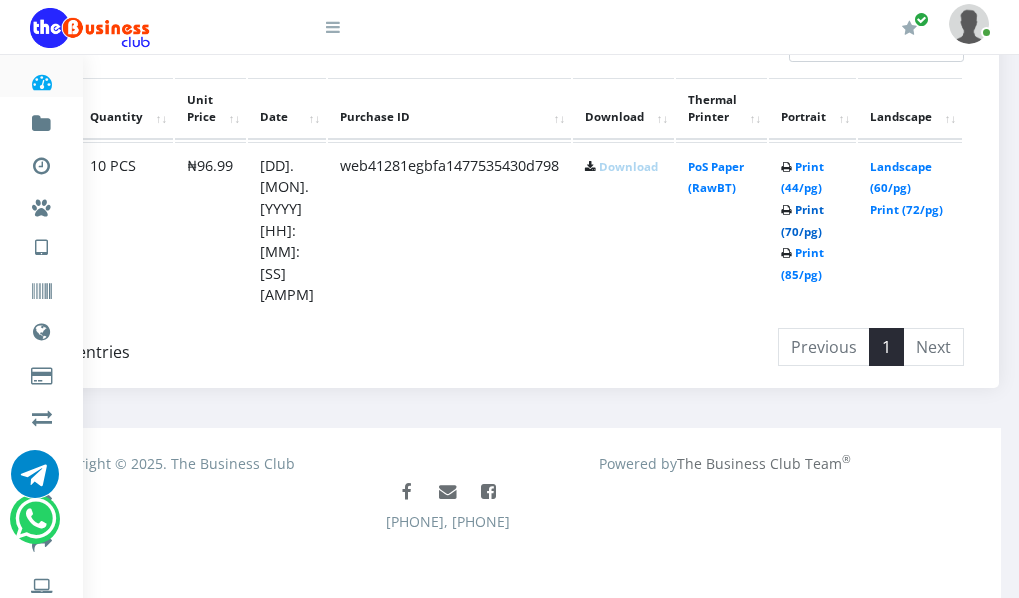click on "Print (70/pg)" at bounding box center (802, 220) 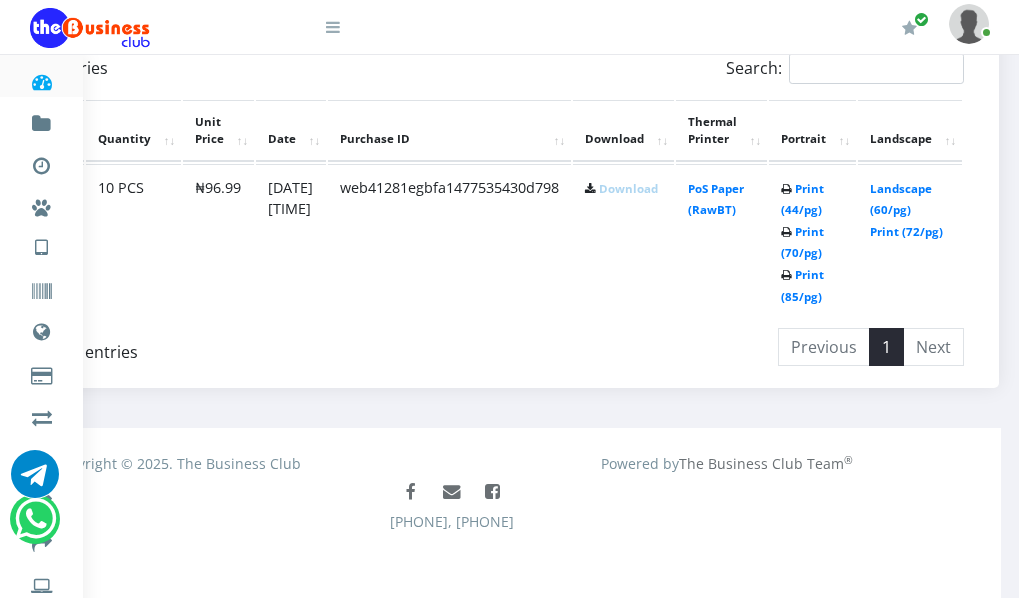 scroll, scrollTop: 0, scrollLeft: 0, axis: both 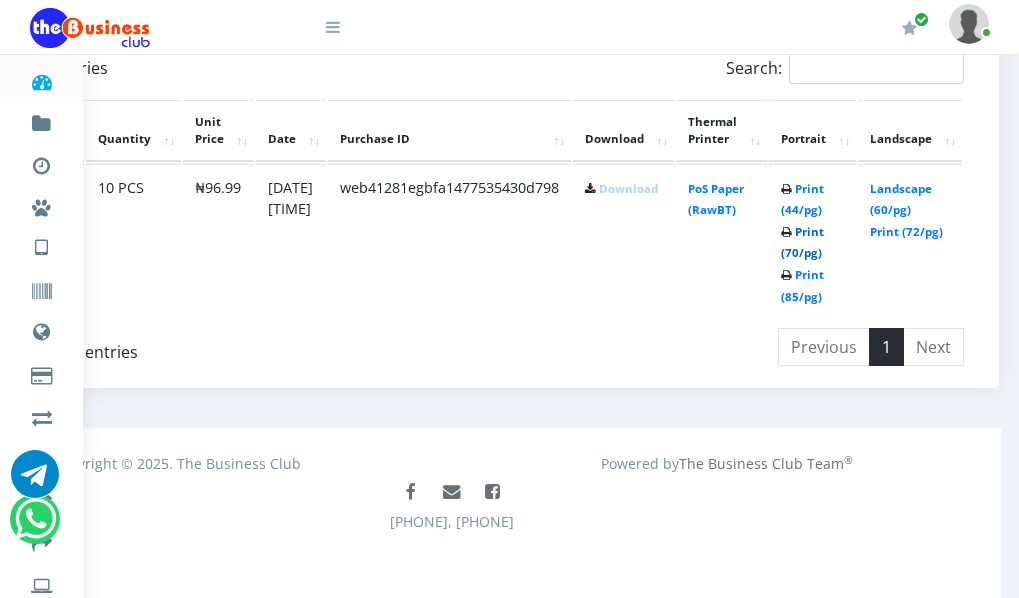 click on "Print (70/pg)" at bounding box center [802, 242] 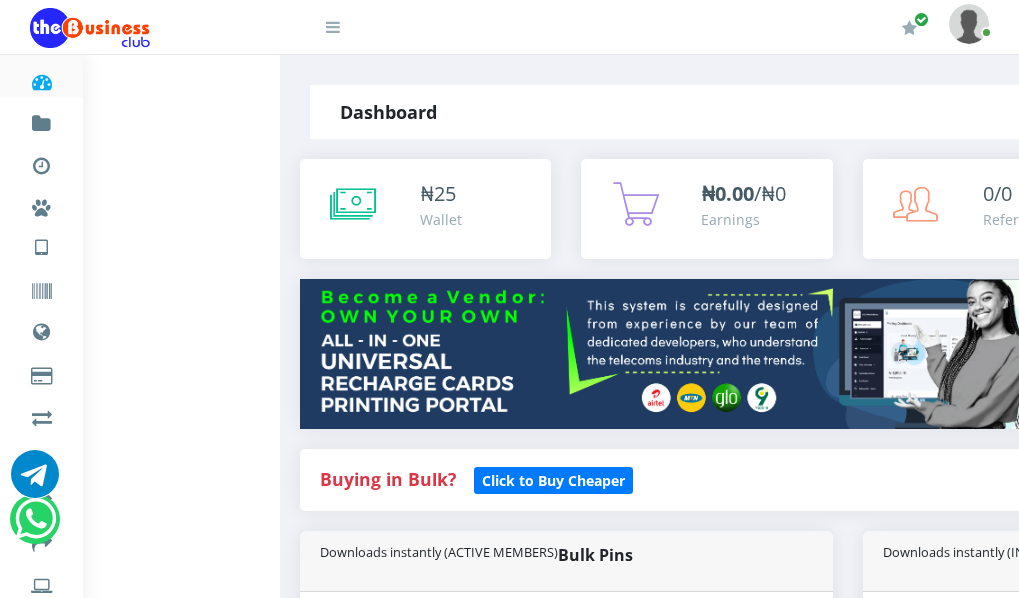 scroll, scrollTop: 1121, scrollLeft: 453, axis: both 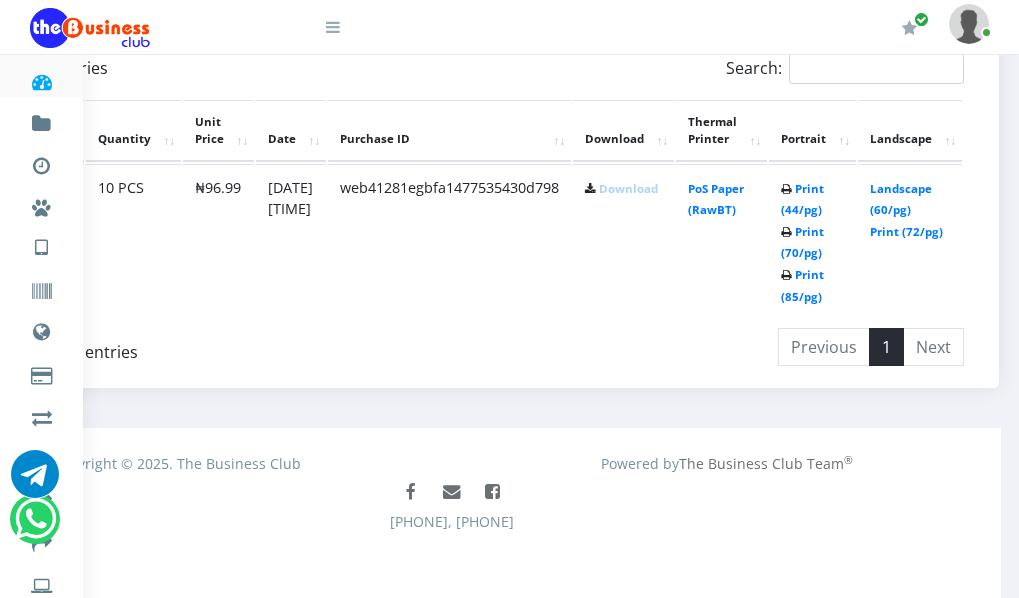 click on "Print (44/pg)   Print (70/pg)   Print (85/pg)" at bounding box center (812, 241) 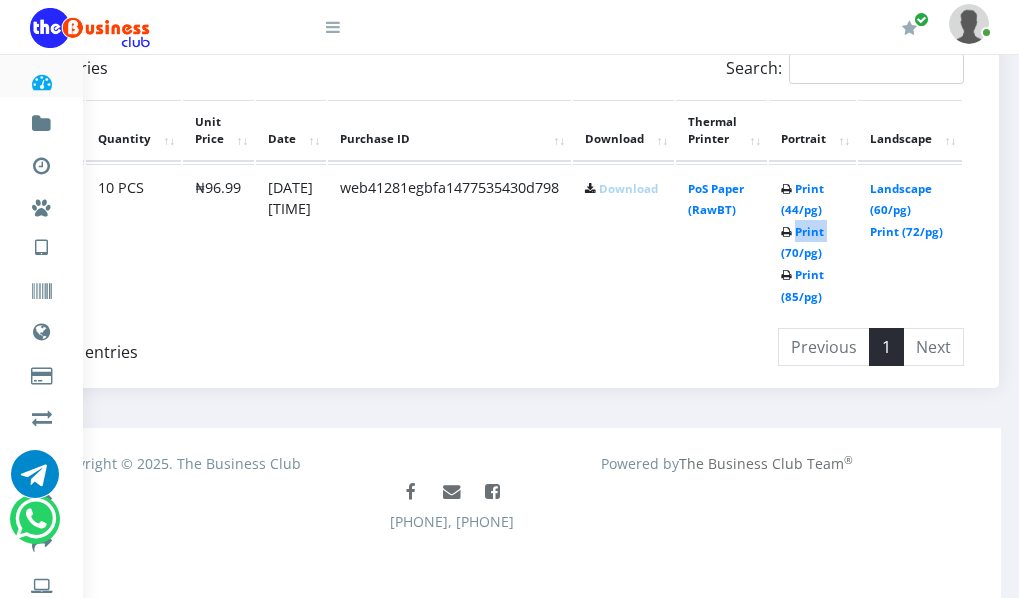 click on "Print (44/pg)   Print (70/pg)   Print (85/pg)" at bounding box center (812, 241) 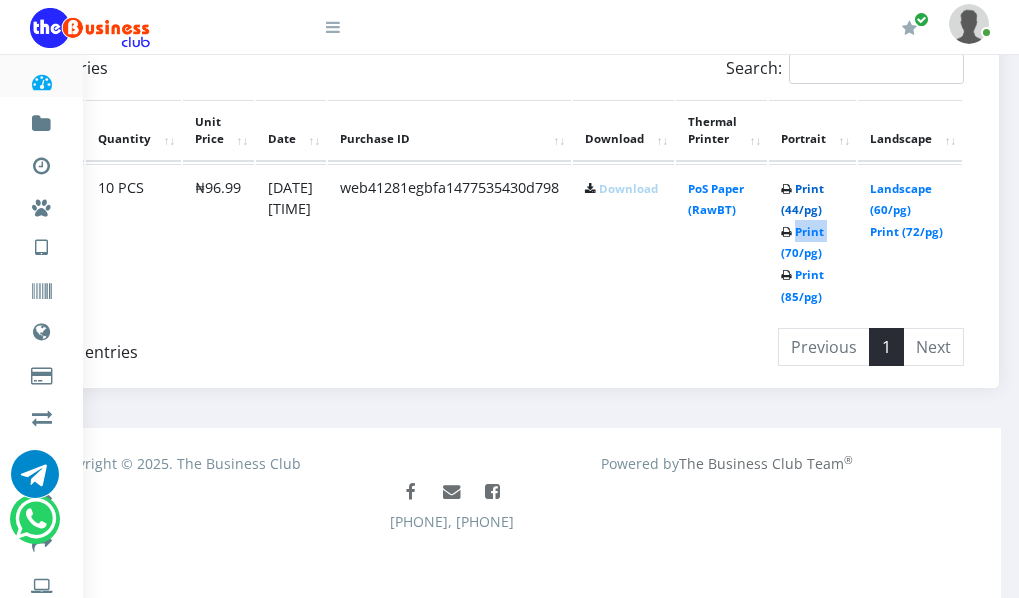 click on "Print (44/pg)" at bounding box center (802, 199) 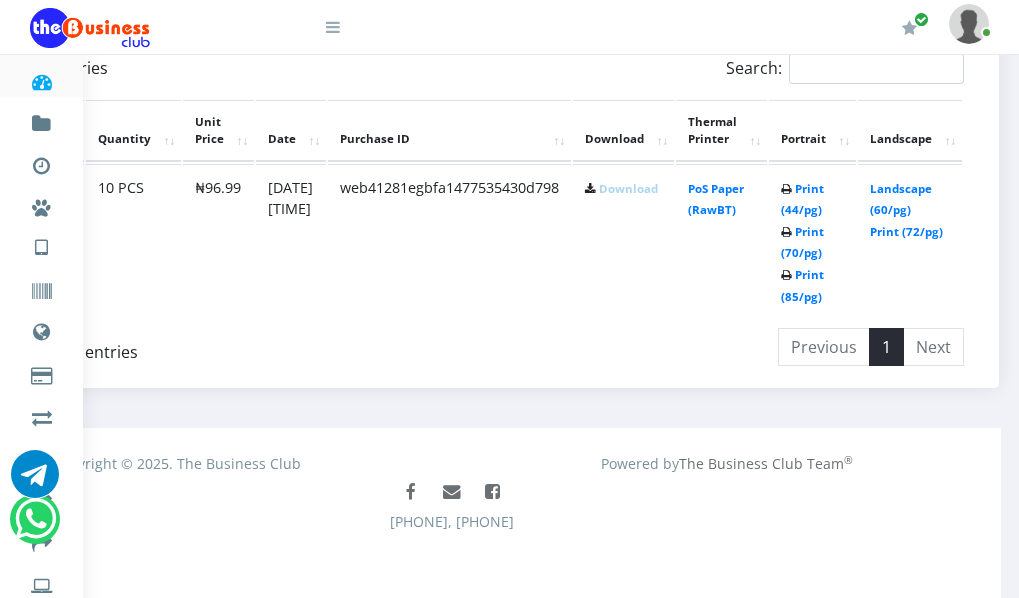 scroll, scrollTop: 0, scrollLeft: 0, axis: both 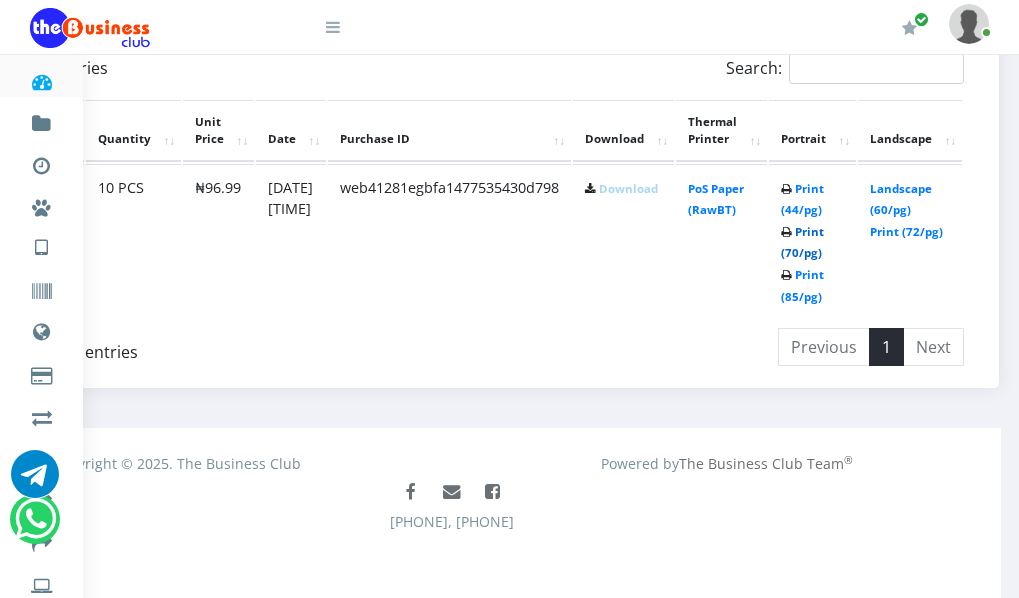 click on "Print (70/pg)" at bounding box center (802, 242) 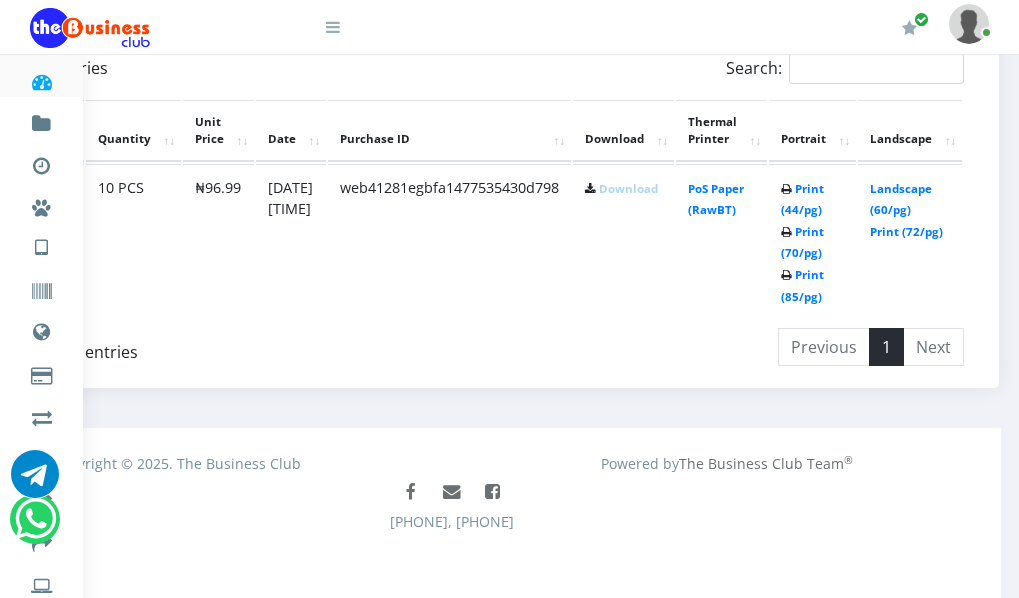 scroll, scrollTop: 0, scrollLeft: 0, axis: both 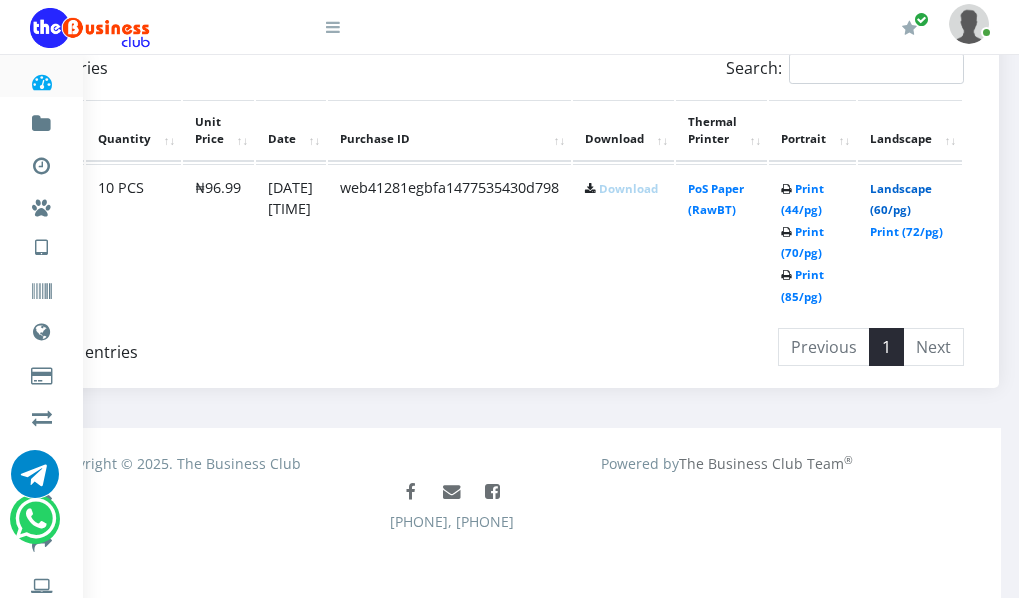 click on "Landscape (60/pg)" at bounding box center [901, 199] 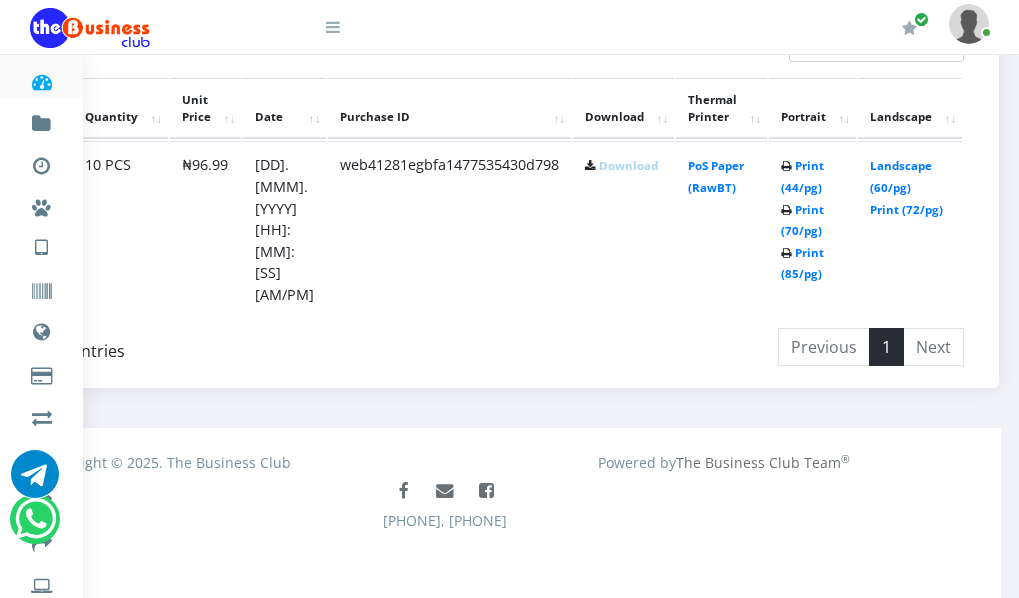 scroll, scrollTop: 0, scrollLeft: 0, axis: both 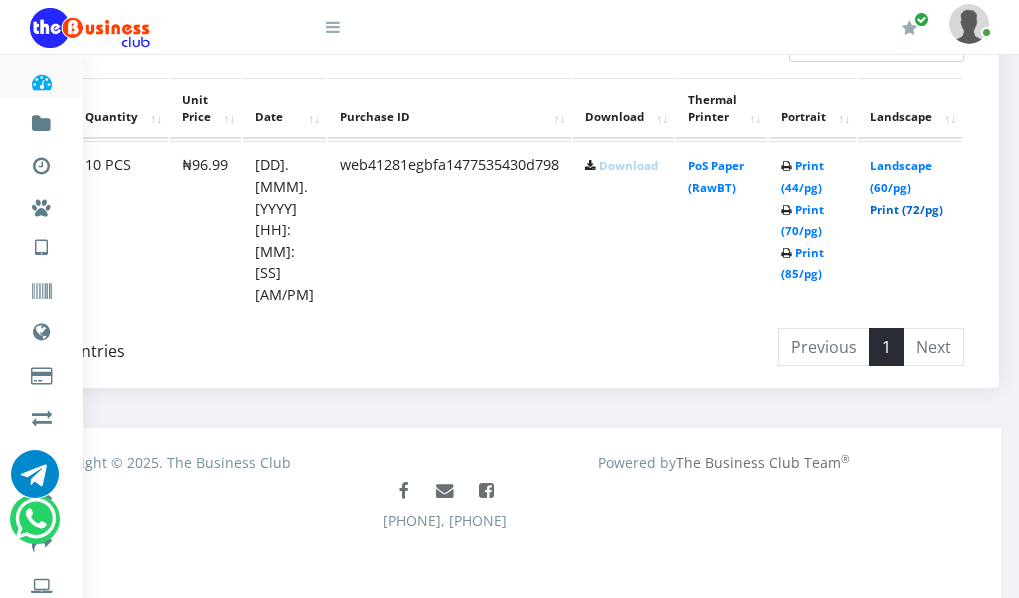 click on "Print (72/pg)" at bounding box center [906, 209] 